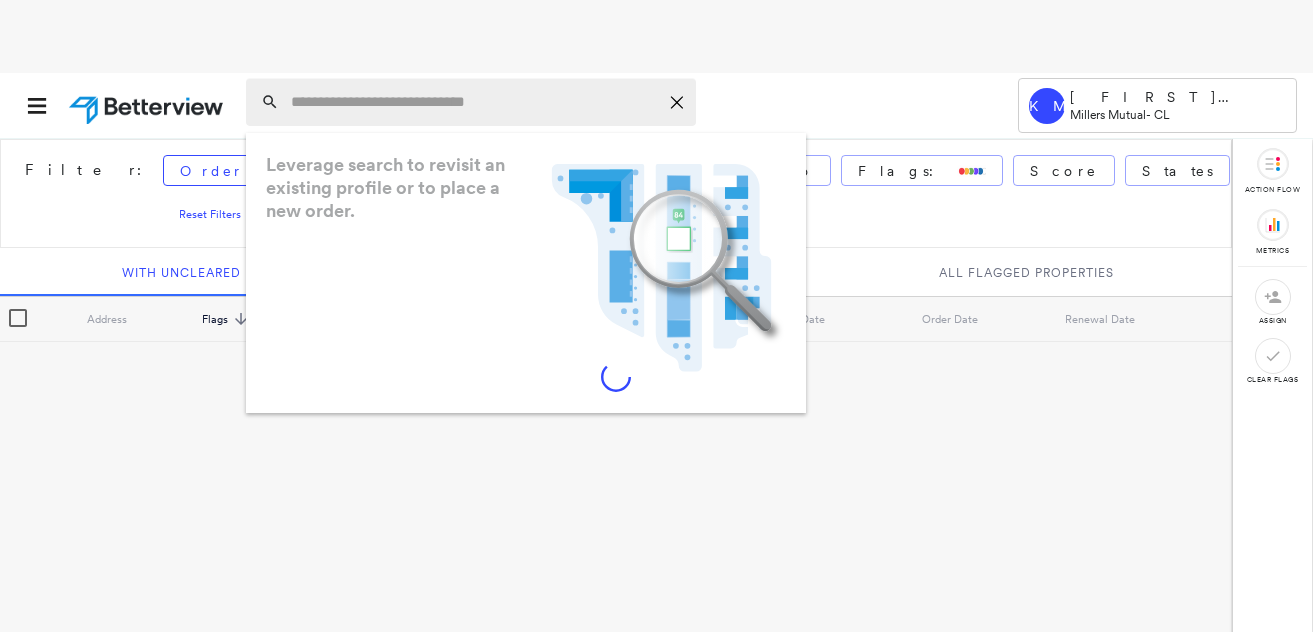 scroll, scrollTop: 0, scrollLeft: 0, axis: both 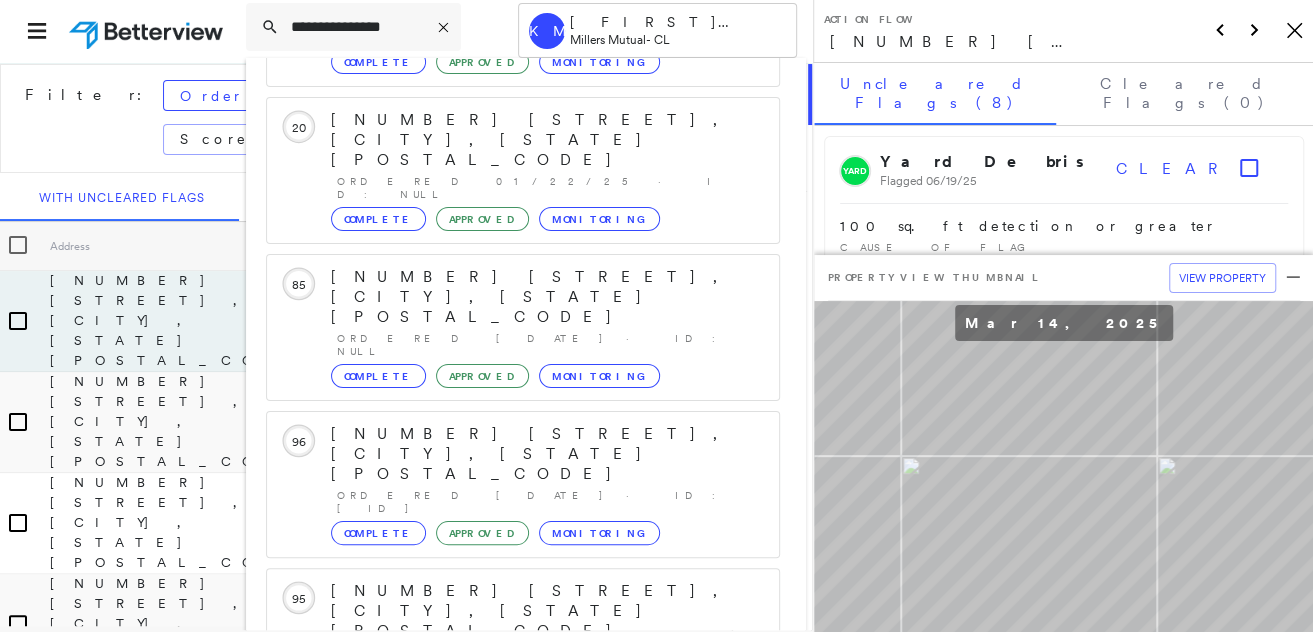 type on "**********" 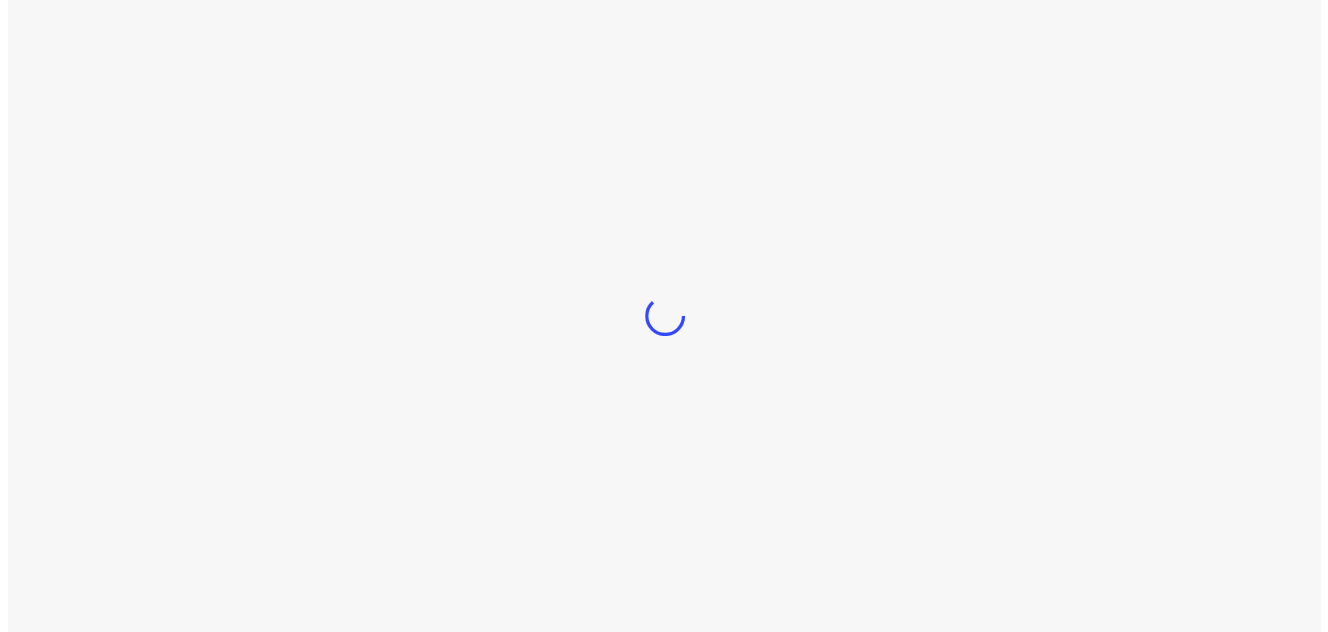 scroll, scrollTop: 0, scrollLeft: 0, axis: both 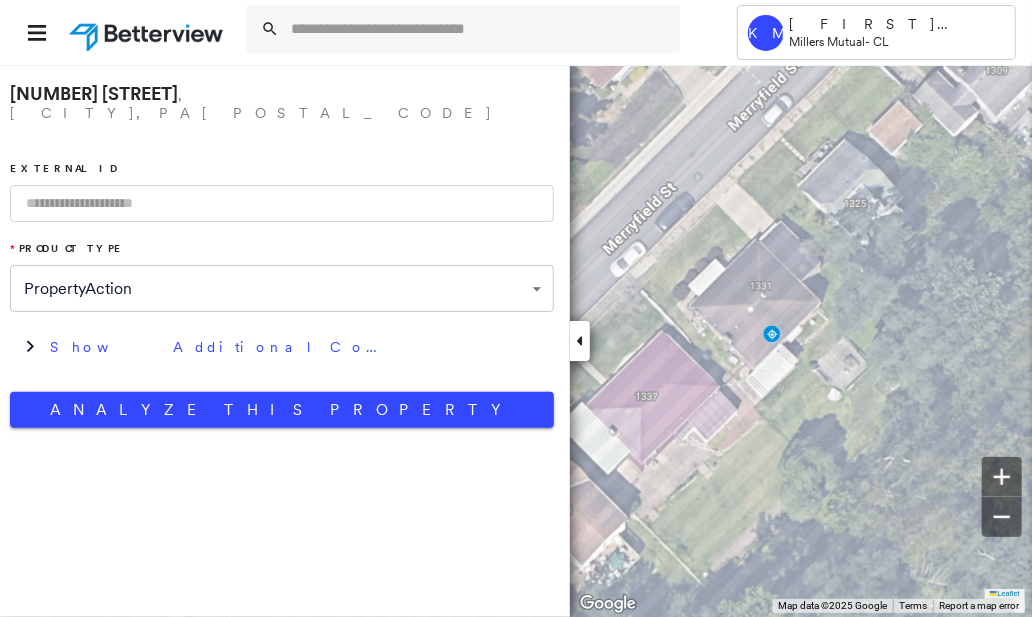 click at bounding box center (282, 203) 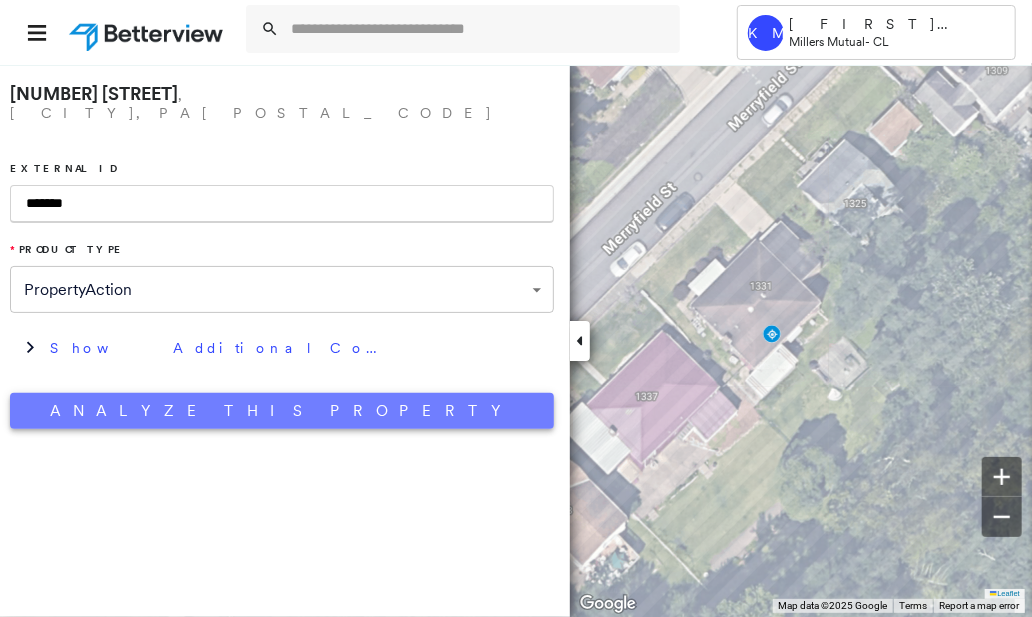 type on "*******" 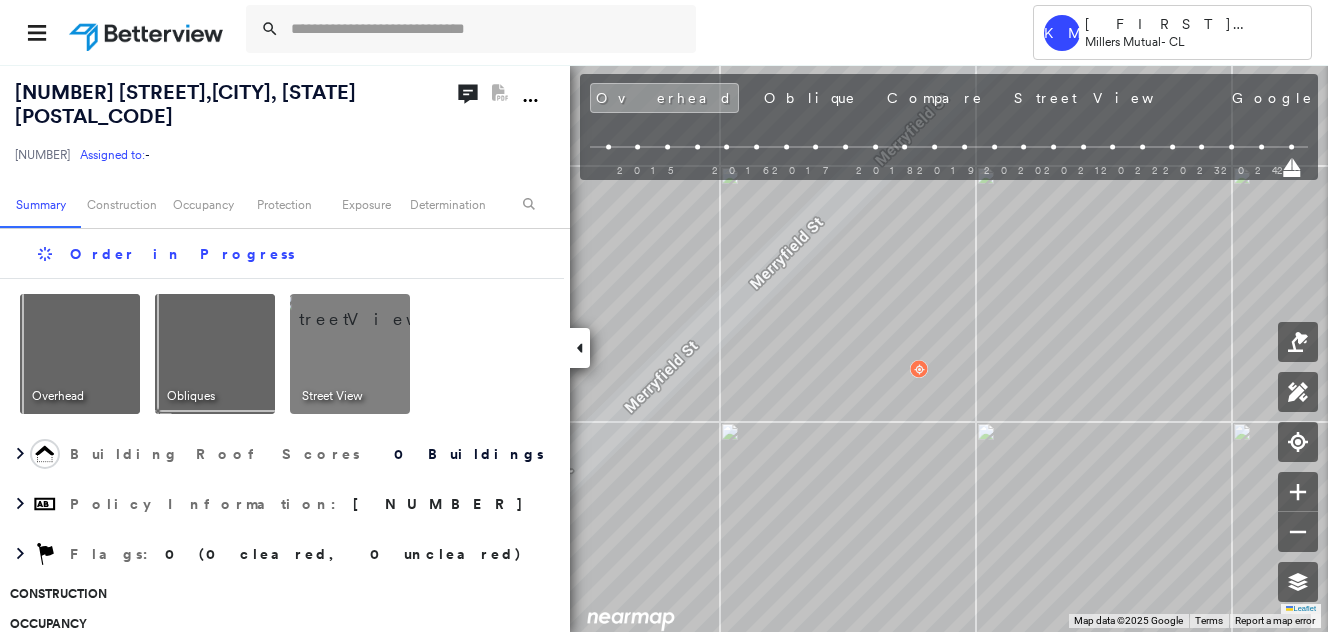 click at bounding box center [374, 309] 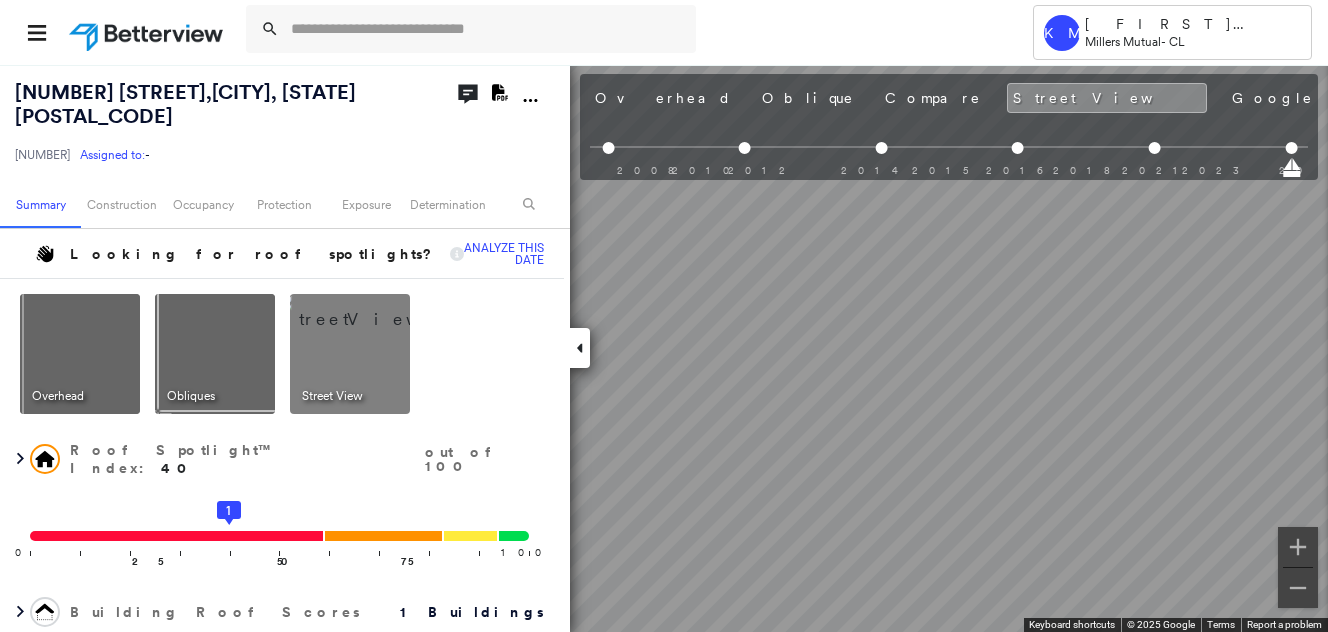 scroll, scrollTop: 0, scrollLeft: 269, axis: horizontal 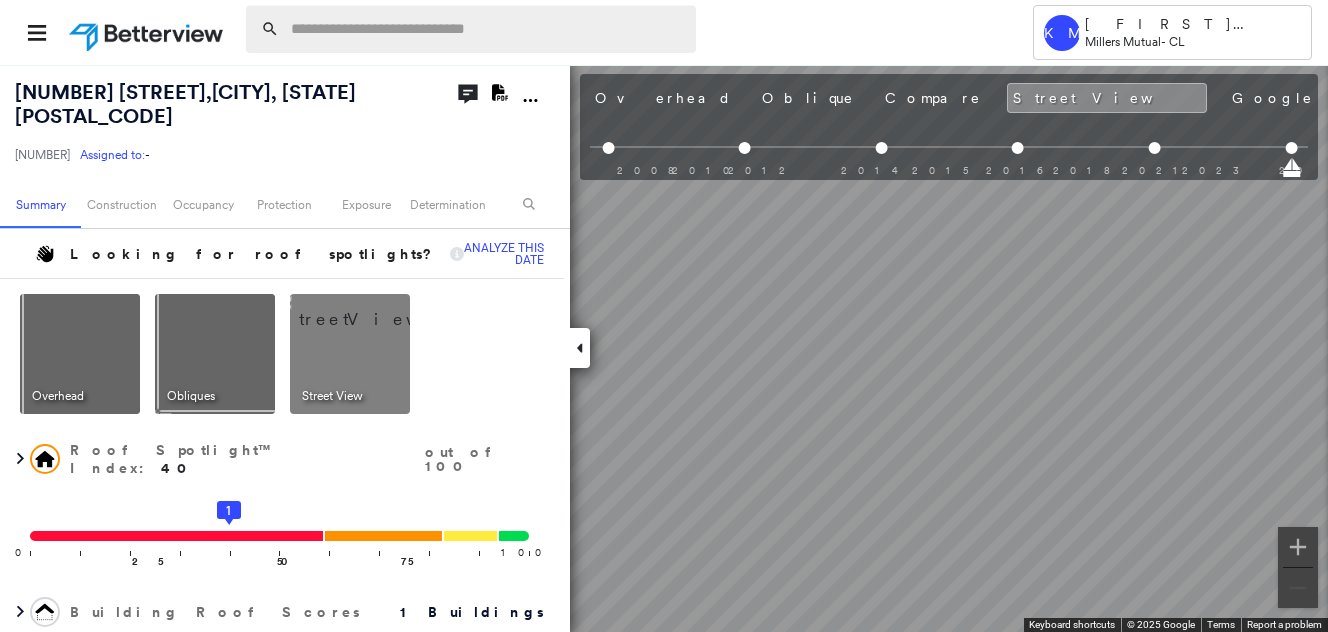 click at bounding box center (487, 29) 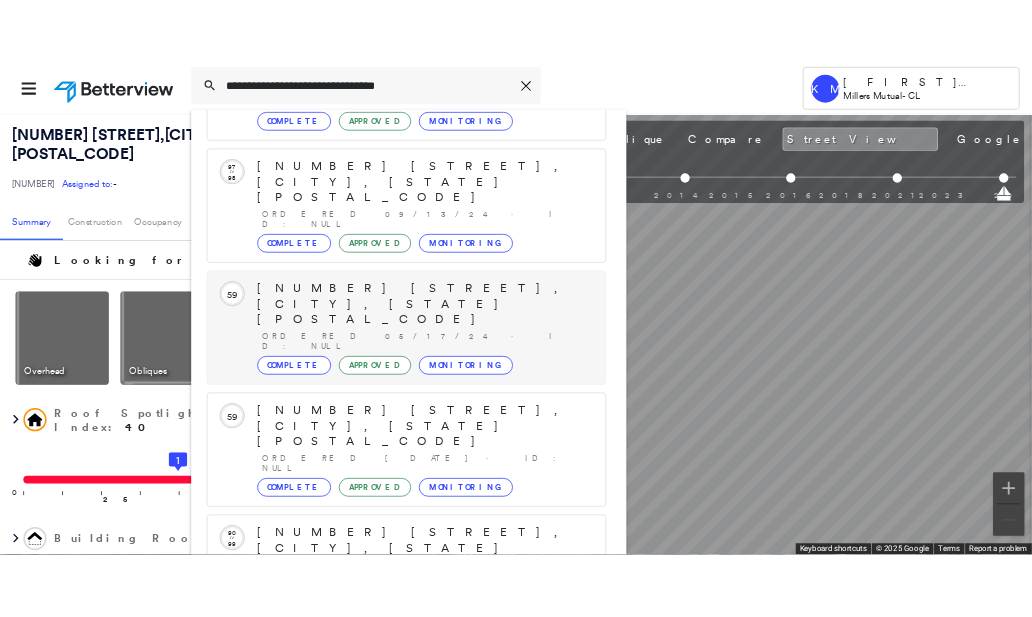 scroll, scrollTop: 206, scrollLeft: 0, axis: vertical 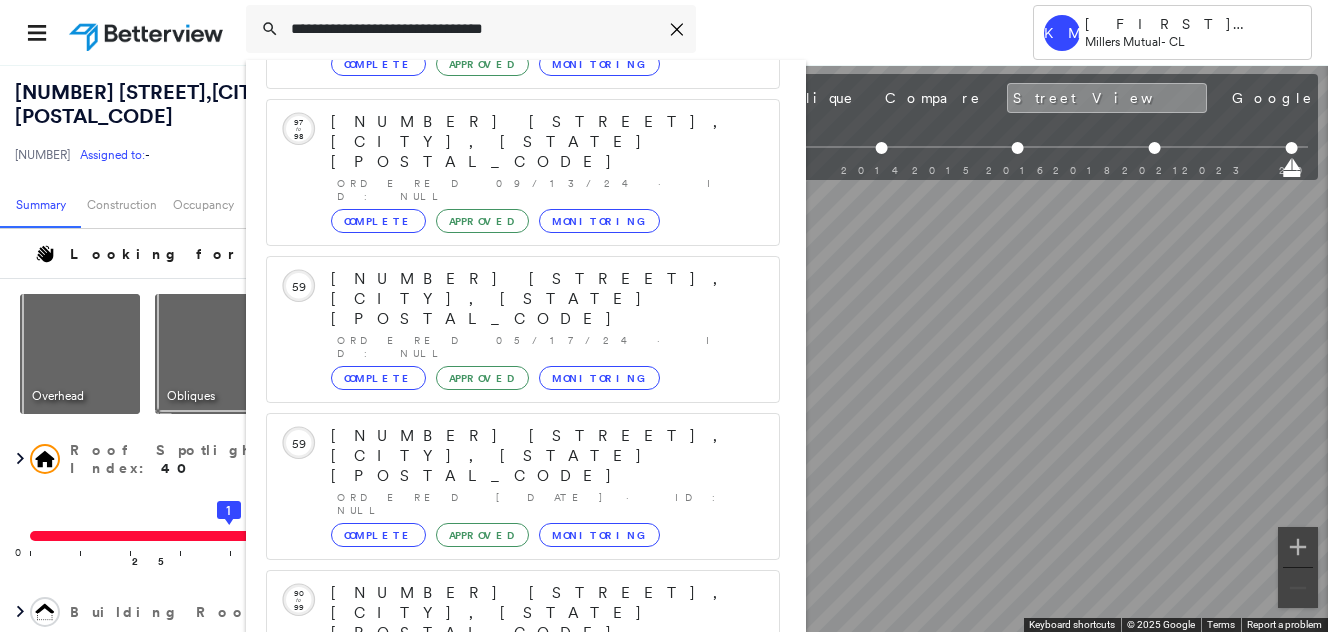 type on "**********" 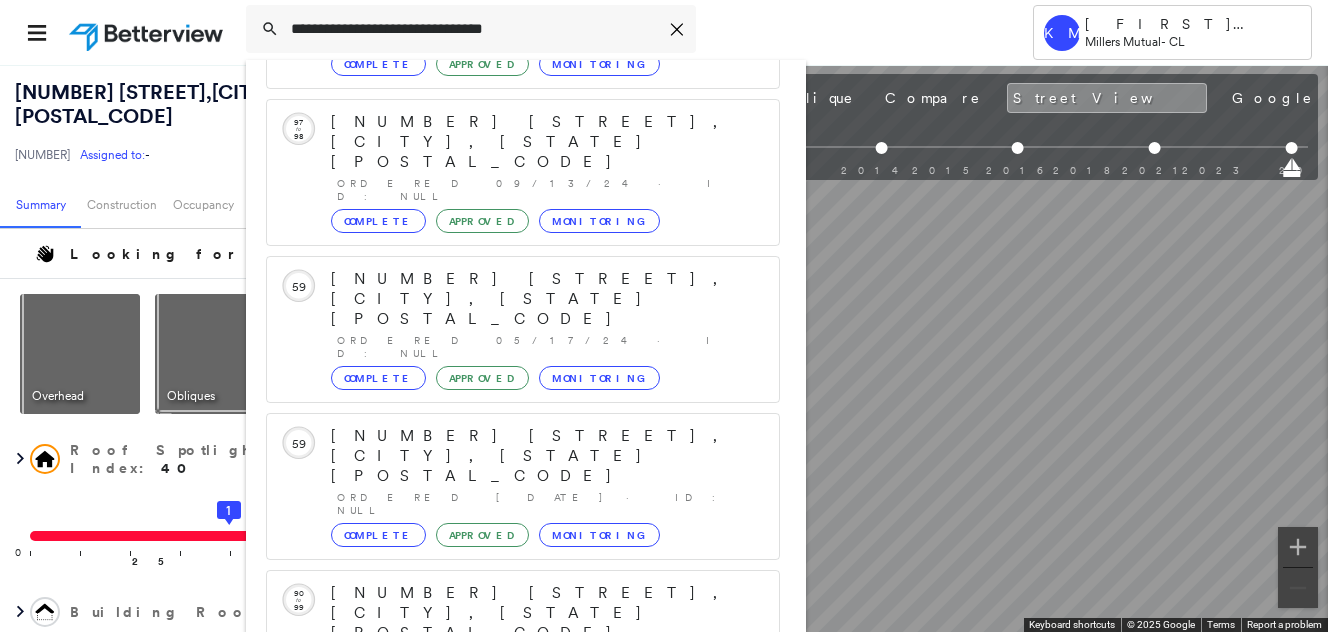 click on "[NUMBER] [STREET], [CITY], [STATE] [POSTAL_CODE]" at bounding box center [501, 905] 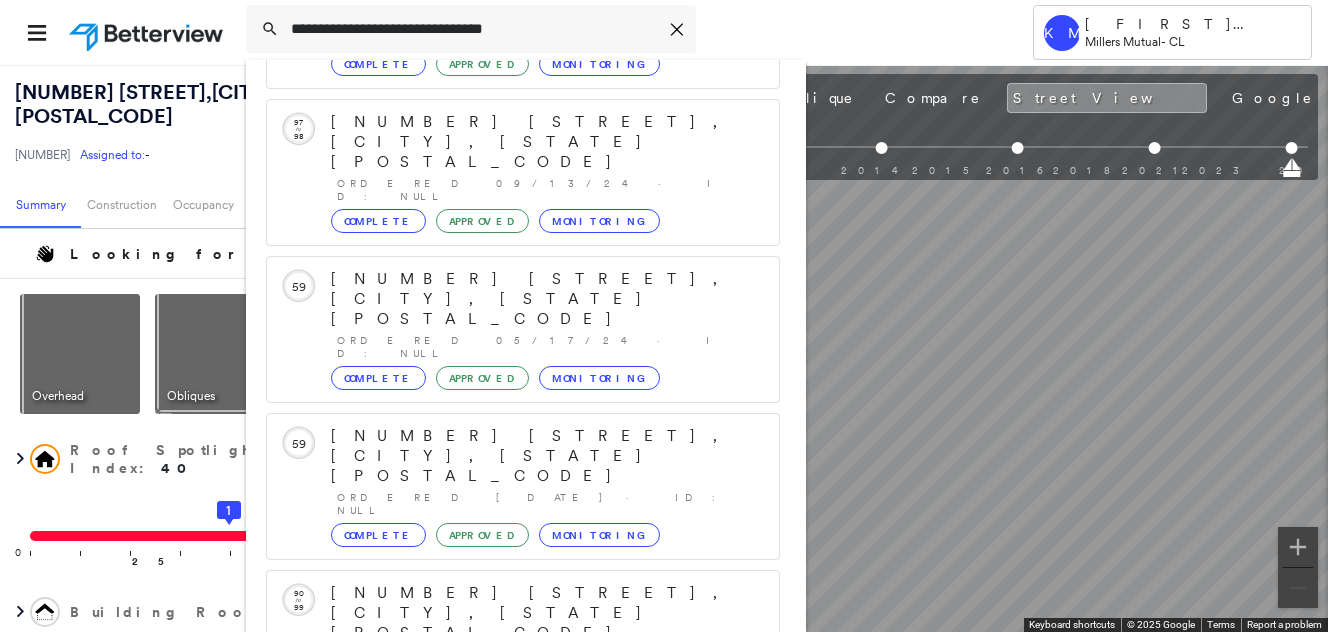 type 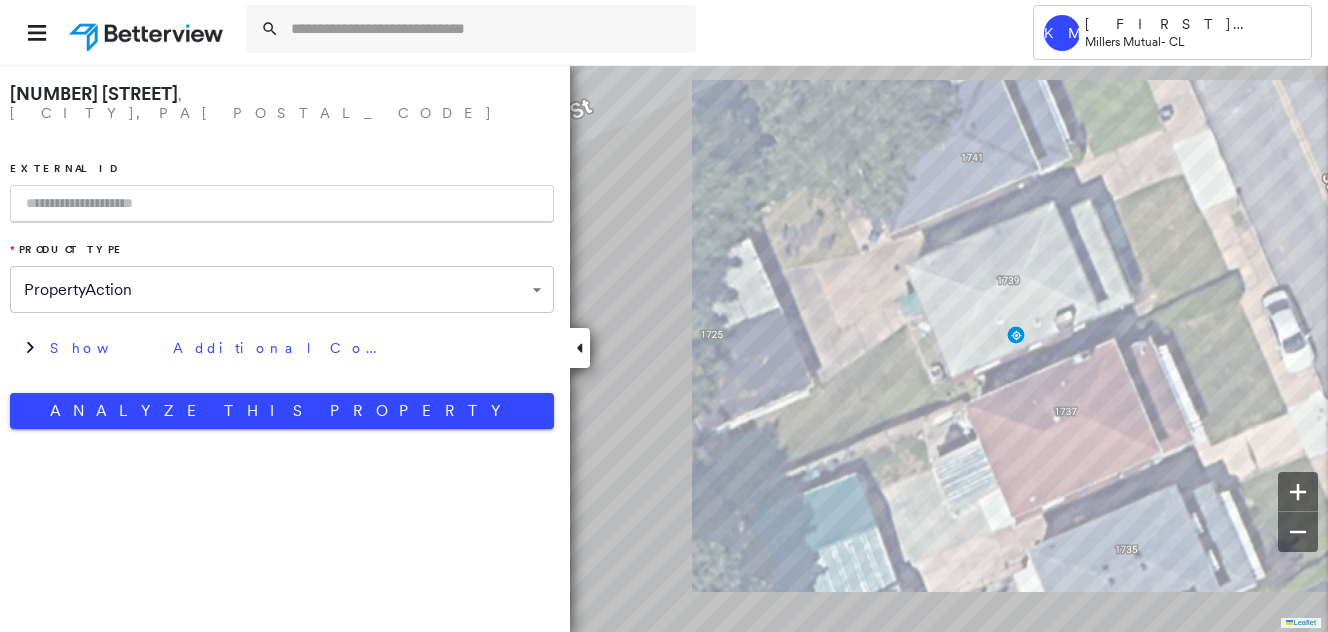 click at bounding box center [282, 204] 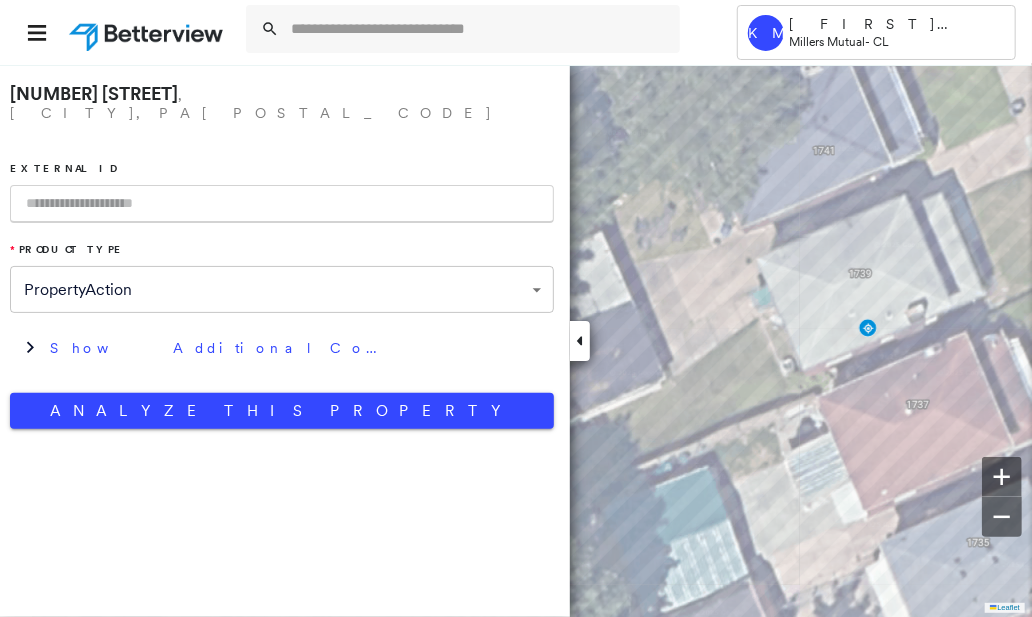 click at bounding box center [282, 204] 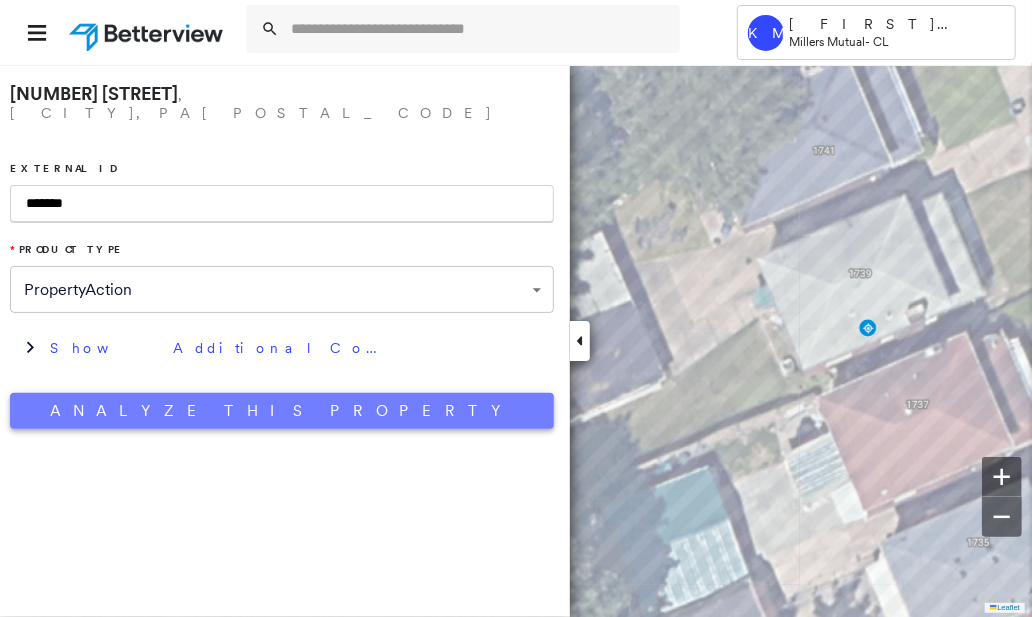 type on "*******" 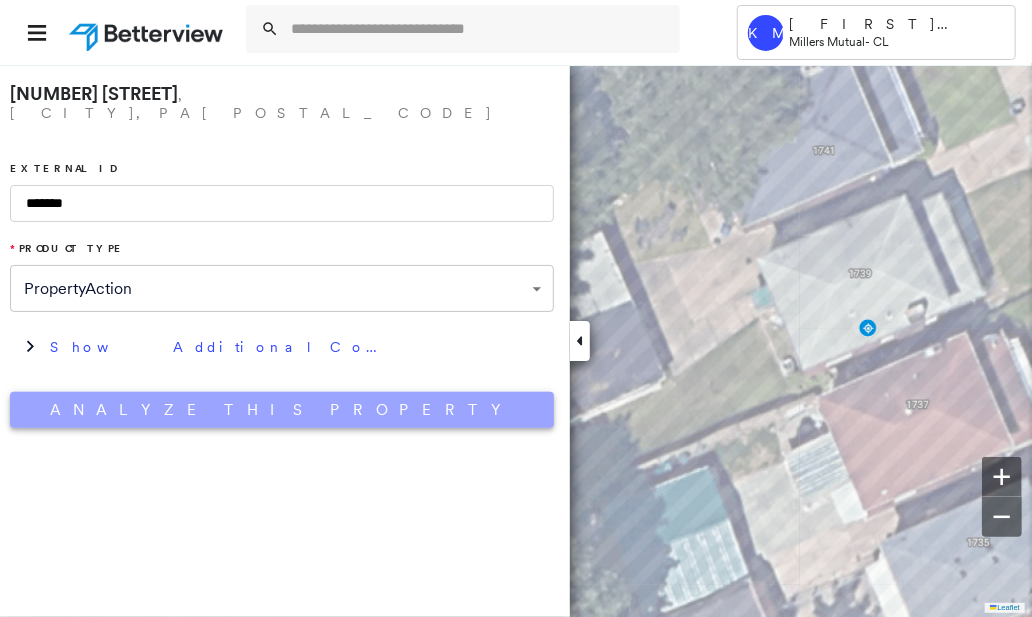 click on "Analyze This Property" at bounding box center [282, 410] 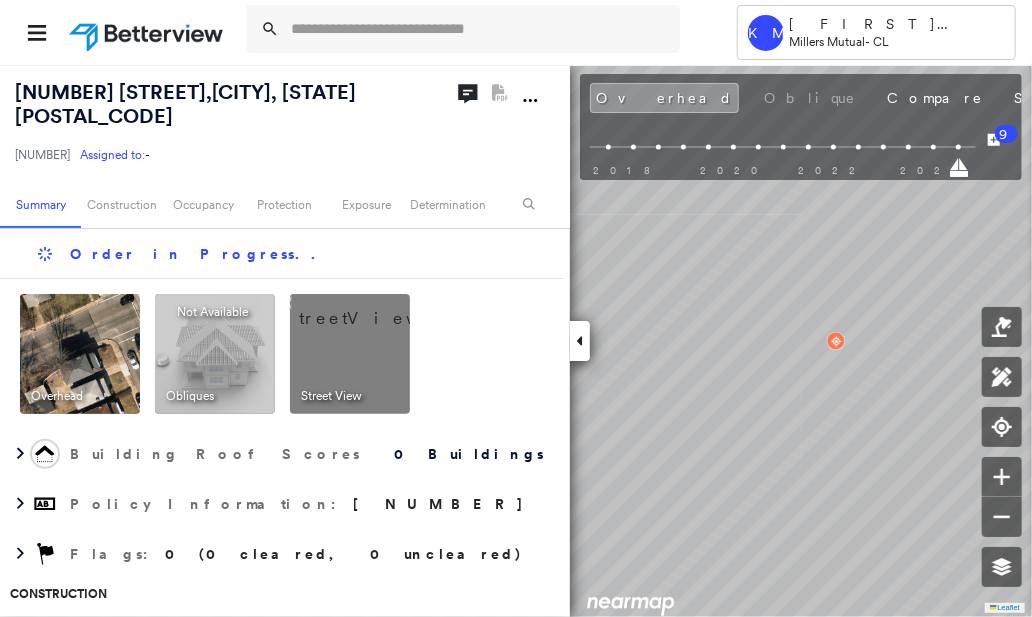 click at bounding box center (374, 309) 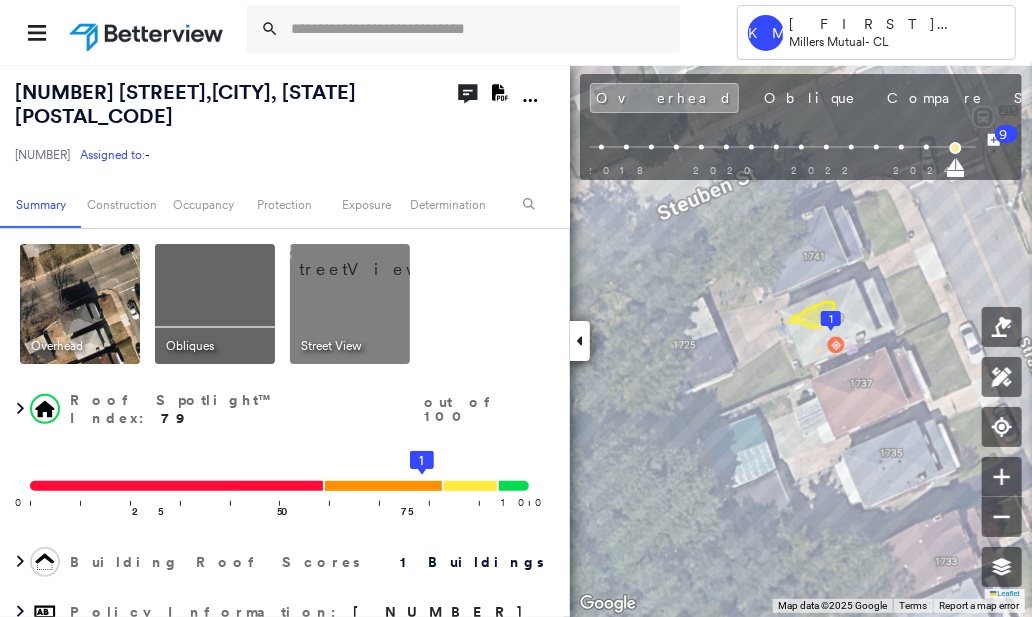 click at bounding box center [374, 259] 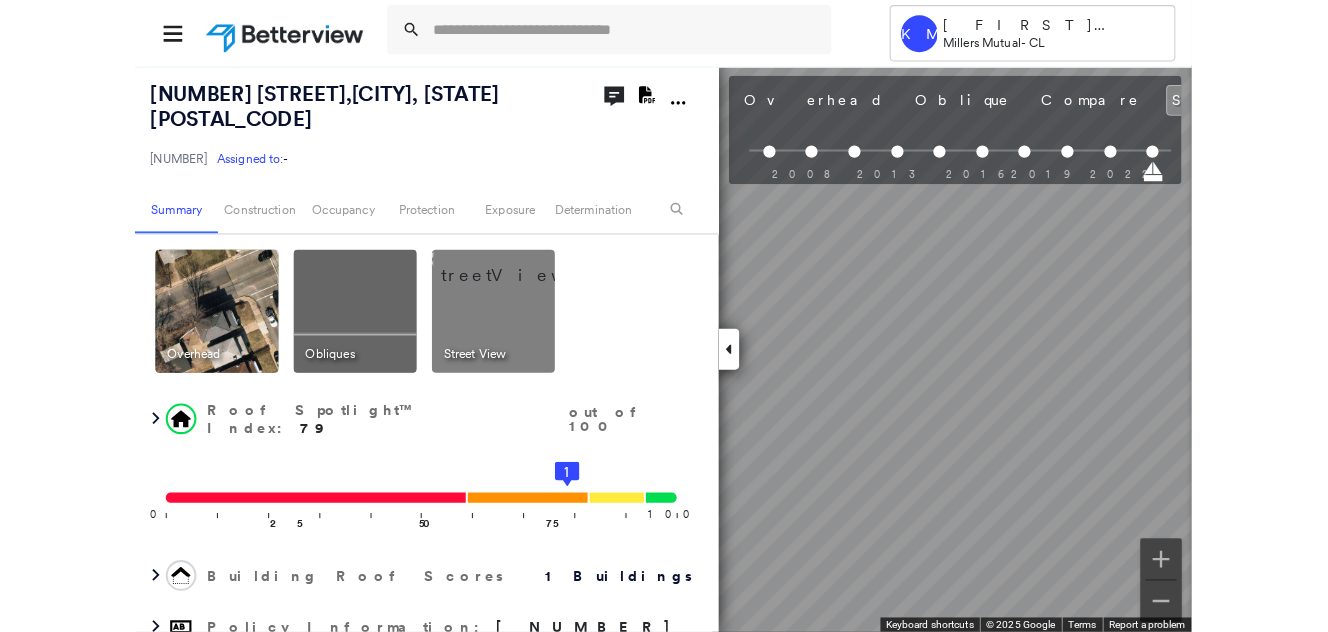 scroll, scrollTop: 0, scrollLeft: 1237, axis: horizontal 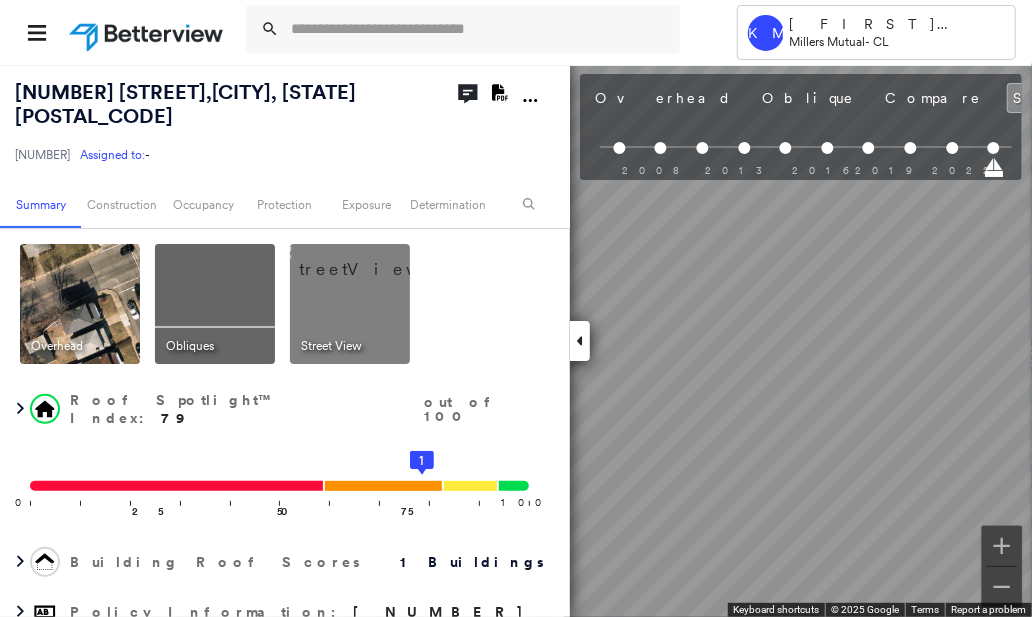 click on "Tower KM [FIRST] [LAST] Millers Mutual - CL [NUMBER] [STREET] , [CITY], [STATE] [POSTAL_CODE] [NUMBER] Assigned to: - Assigned to: - [NUMBER] Assigned to: - Open Comments Download PDF Report Summary Construction Occupancy Protection Exposure Determination Overhead Obliques Street View Roof Spotlight™ Index : 79 out of 100 0 100 25 50 75 1 Building Roof Scores 1 Buildings Policy Information : [ID] Flags : 1 (0 cleared, 1 uncleared) Construction Roof Spotlights : Staining, Chimney, Vent Property Features Roof Size & Shape : 1 building - Hip | Asphalt Shingle Occupancy Place Detail Protection Exposure FEMA Risk Index Additional Perils Determination Flags : 1 (0 cleared, 1 uncleared) Uncleared Flags (1) Cleared Flags (0) LOW Low Priority Flagged [DATE] Clear Action Taken New Entry History Quote/New Business Terms & Conditions Added ACV Endorsement Added Cosmetic Endorsement Inspection/Loss Control Report Information Added to Inspection Survey Onsite Inspection Ordered Determined No Inspection Needed 9" at bounding box center (516, 308) 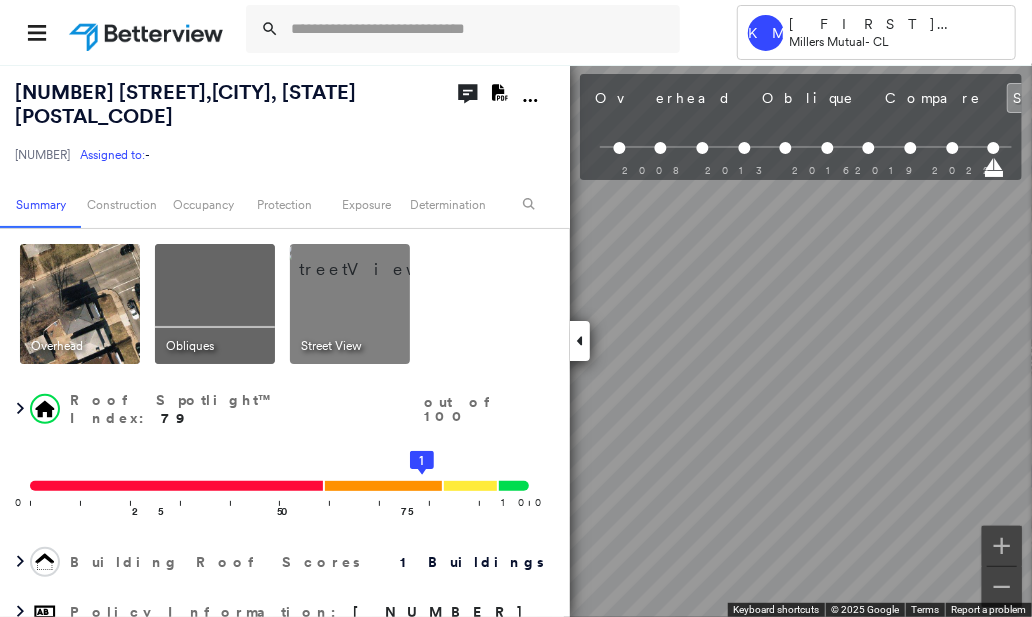 click on "Tower KM [FIRST] [LAST] Millers Mutual - CL [NUMBER] [STREET] , [CITY], [STATE] [POSTAL_CODE] [NUMBER] Assigned to: - Assigned to: - [NUMBER] Assigned to: - Open Comments Download PDF Report Summary Construction Occupancy Protection Exposure Determination Overhead Obliques Street View Roof Spotlight™ Index : 79 out of 100 0 100 25 50 75 1 Building Roof Scores 1 Buildings Policy Information : [ID] Flags : 1 (0 cleared, 1 uncleared) Construction Roof Spotlights : Staining, Chimney, Vent Property Features Roof Size & Shape : 1 building - Hip | Asphalt Shingle Occupancy Place Detail Protection Exposure FEMA Risk Index Additional Perils Determination Flags : 1 (0 cleared, 1 uncleared) Uncleared Flags (1) Cleared Flags (0) LOW Low Priority Flagged [DATE] Clear Action Taken New Entry History Quote/New Business Terms & Conditions Added ACV Endorsement Added Cosmetic Endorsement Inspection/Loss Control Report Information Added to Inspection Survey Onsite Inspection Ordered Determined No Inspection Needed 9" at bounding box center [516, 308] 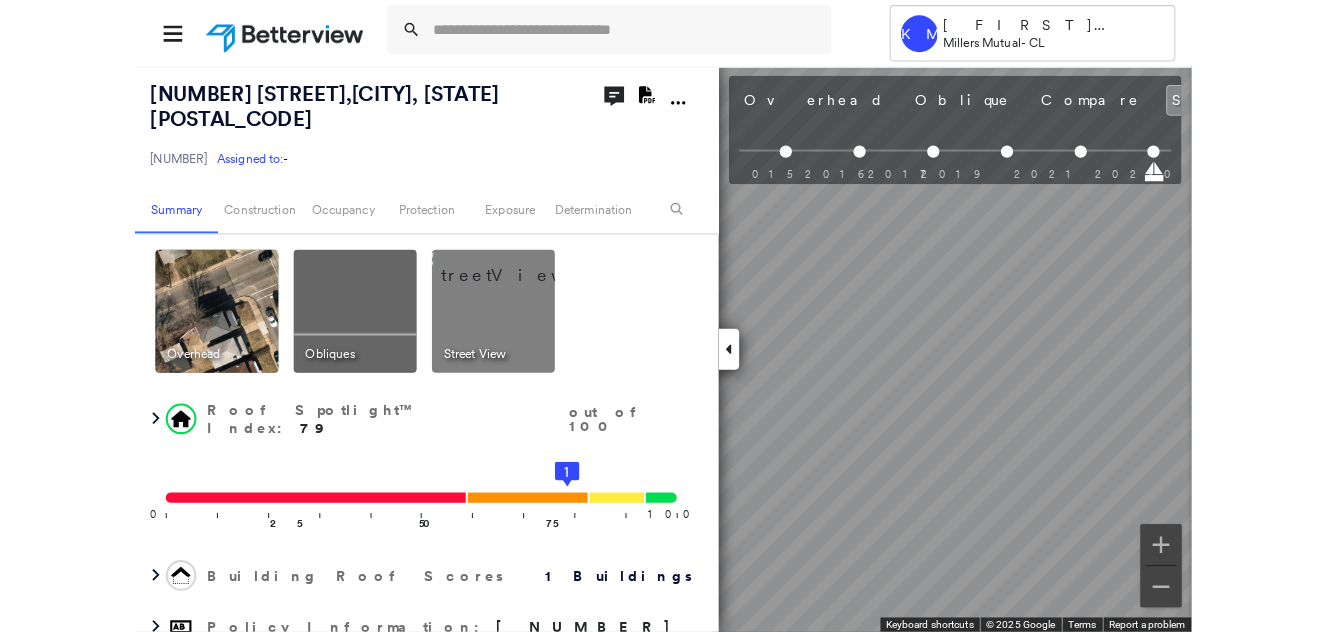 scroll, scrollTop: 0, scrollLeft: 941, axis: horizontal 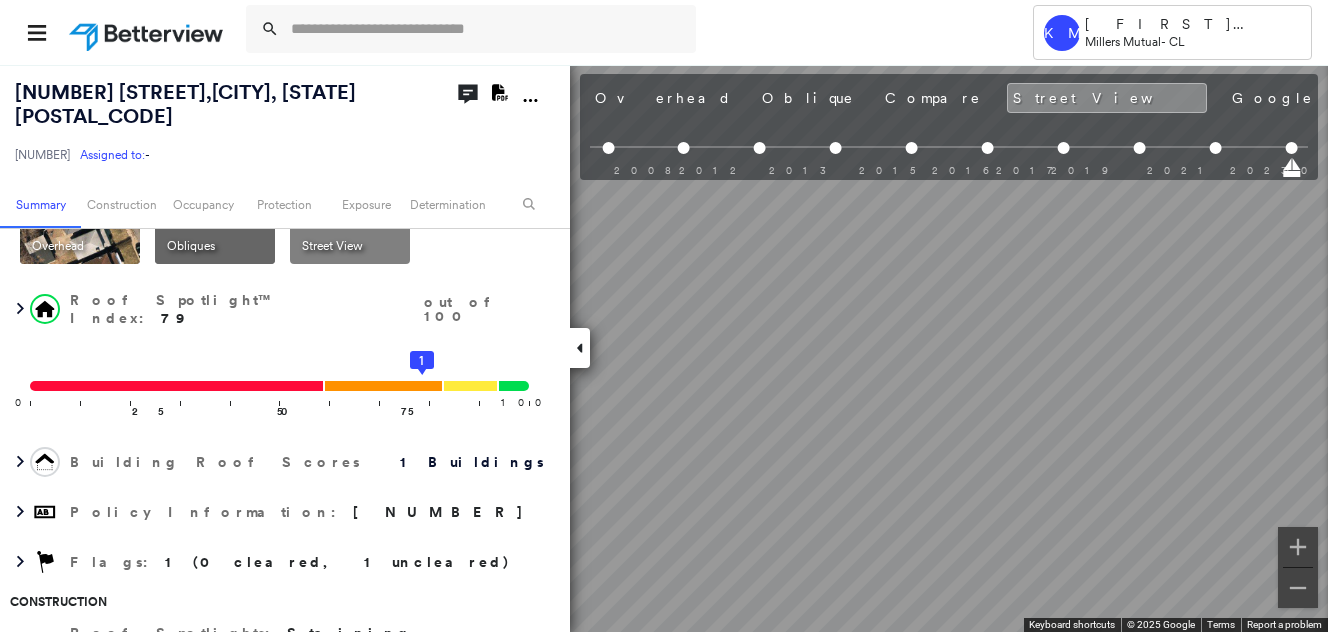 drag, startPoint x: 753, startPoint y: 42, endPoint x: 742, endPoint y: 36, distance: 12.529964 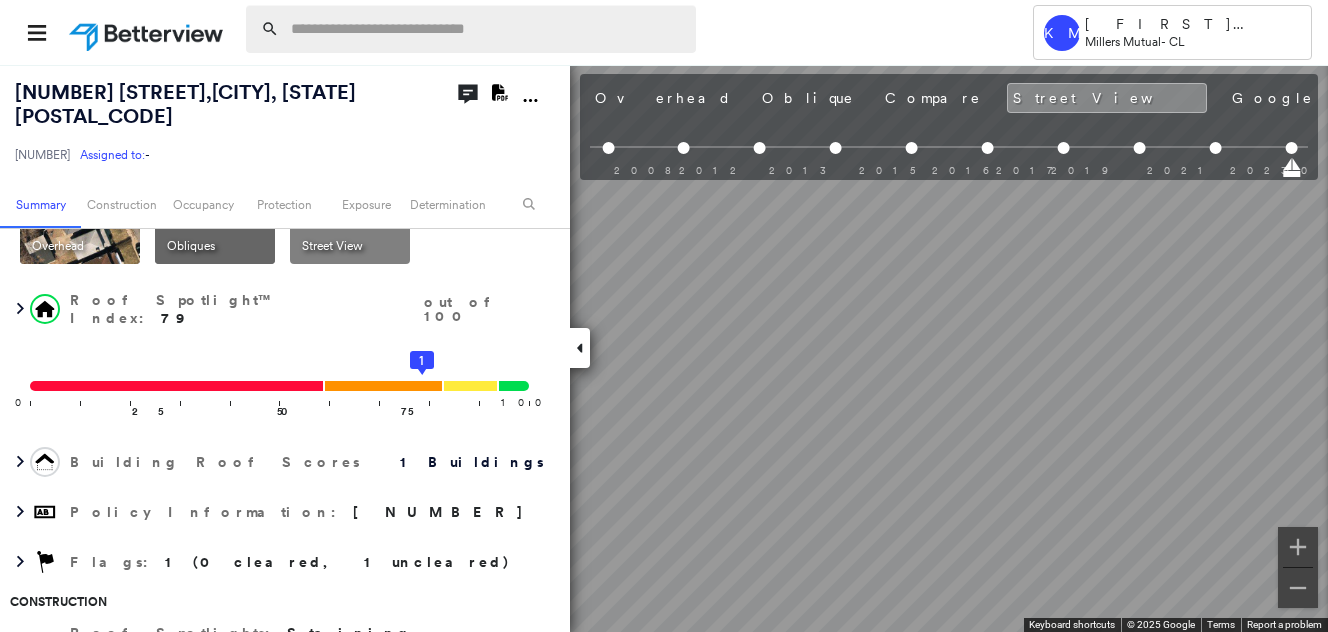drag, startPoint x: 614, startPoint y: 25, endPoint x: 316, endPoint y: 40, distance: 298.3773 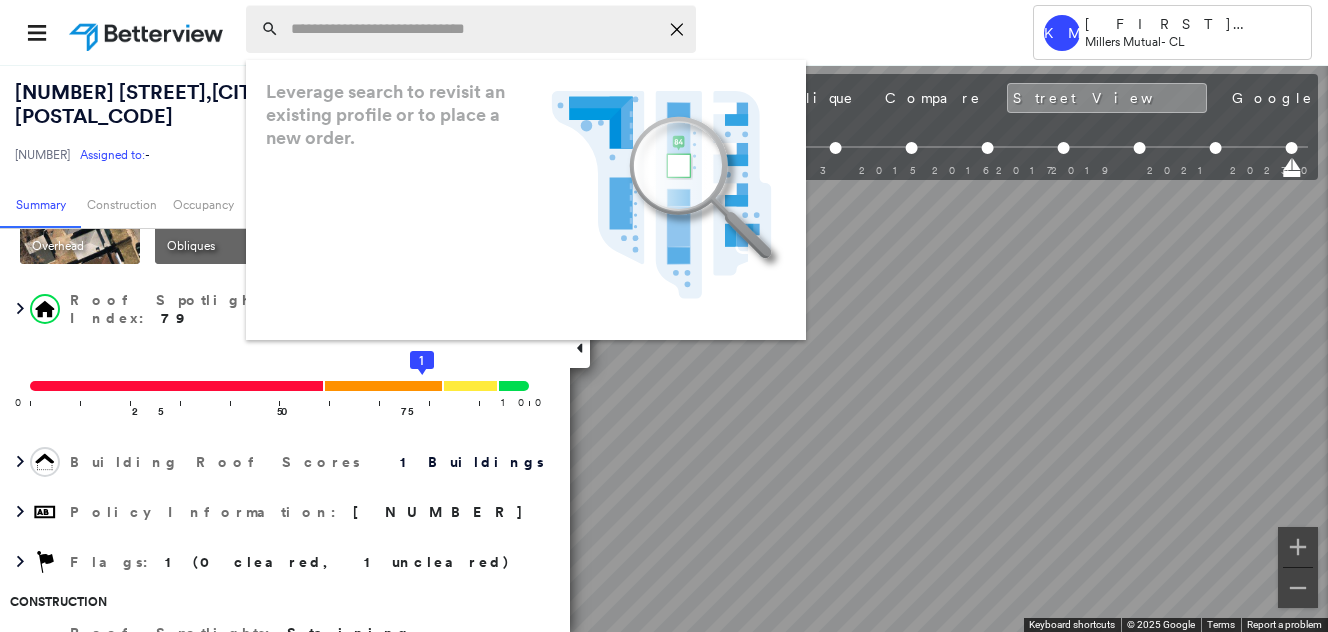 click on "Icon_Closemodal" at bounding box center (471, 29) 